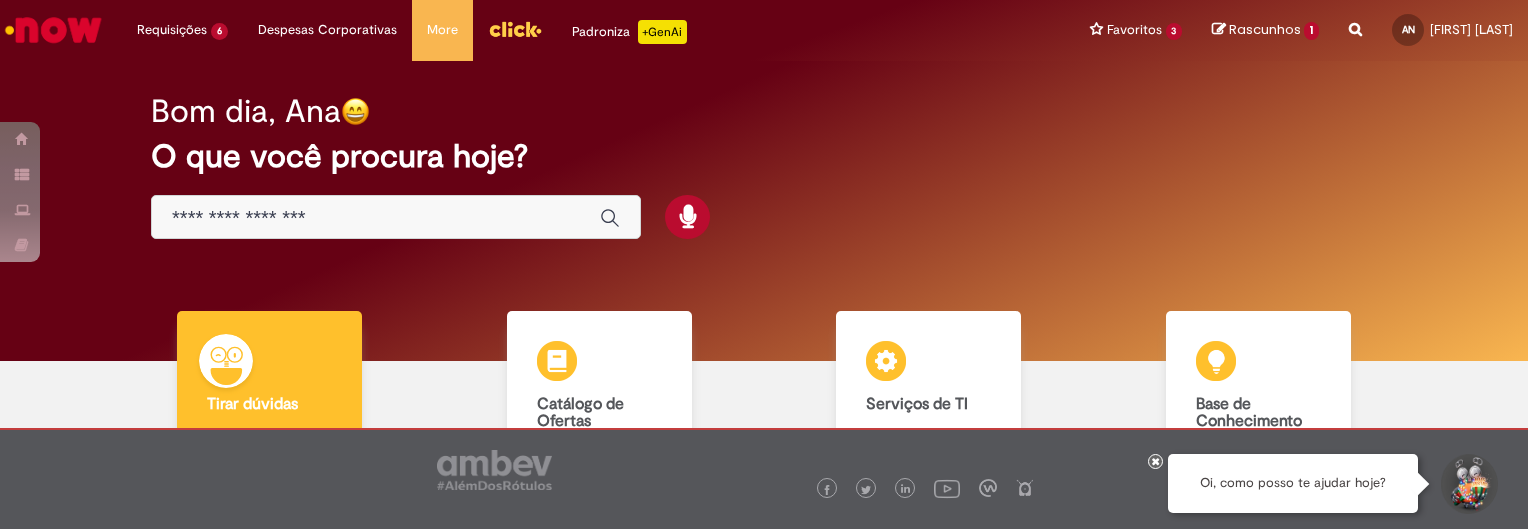 scroll, scrollTop: 0, scrollLeft: 0, axis: both 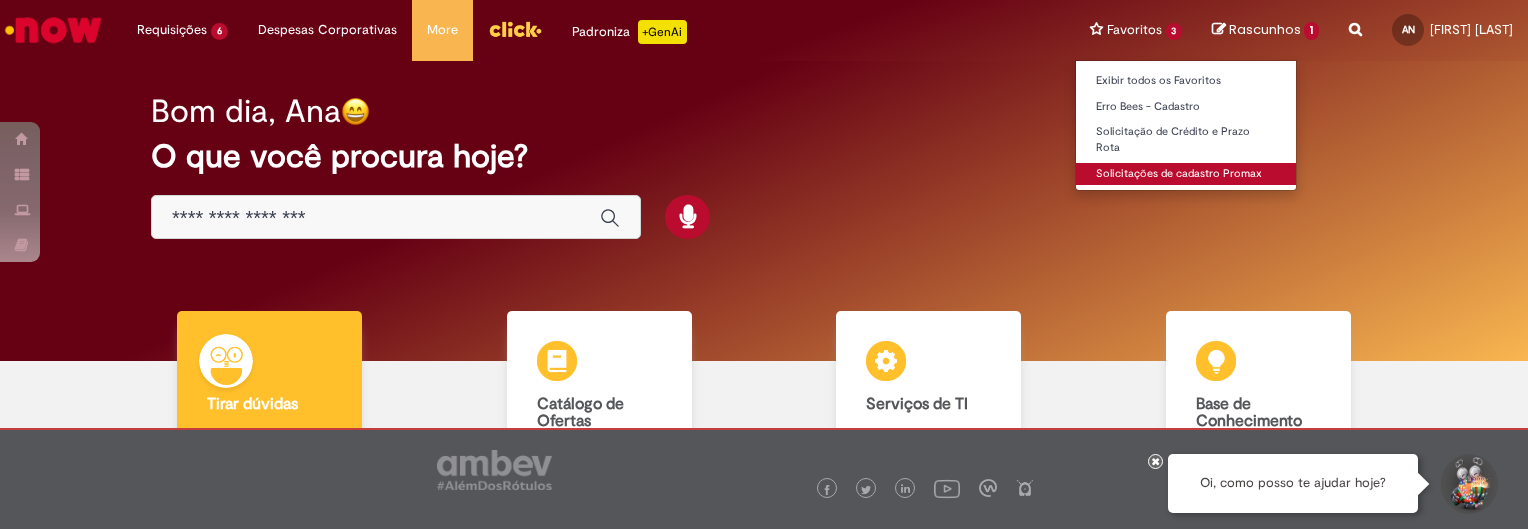 click on "Solicitações de cadastro Promax" at bounding box center (1186, 174) 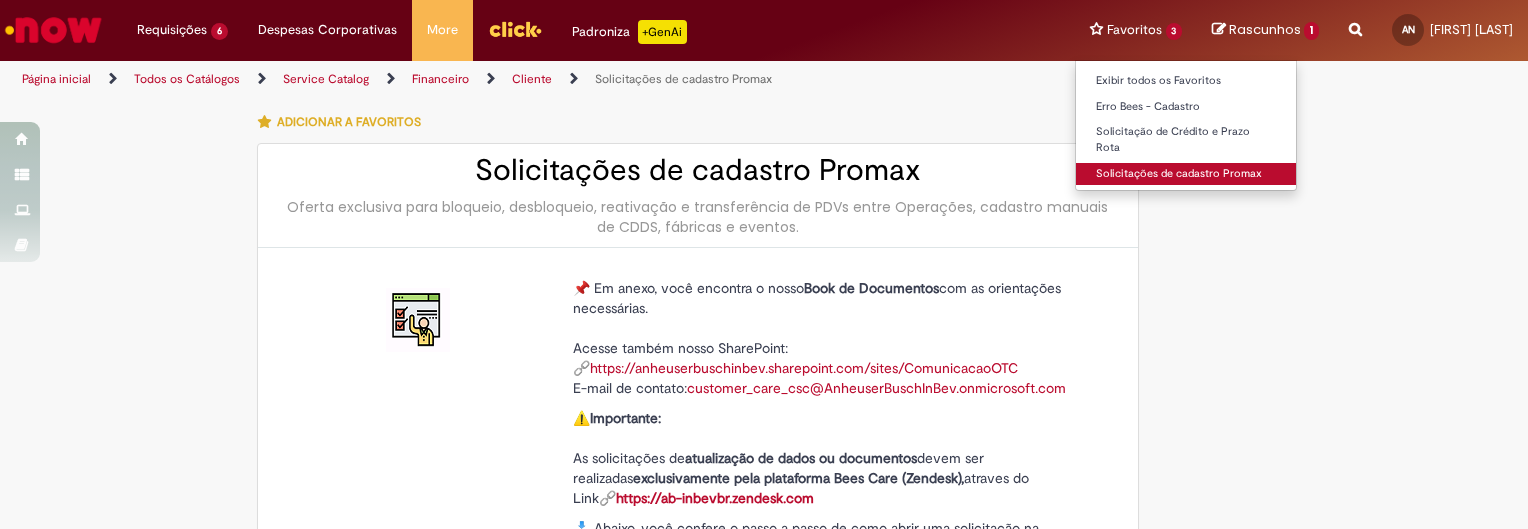 type on "********" 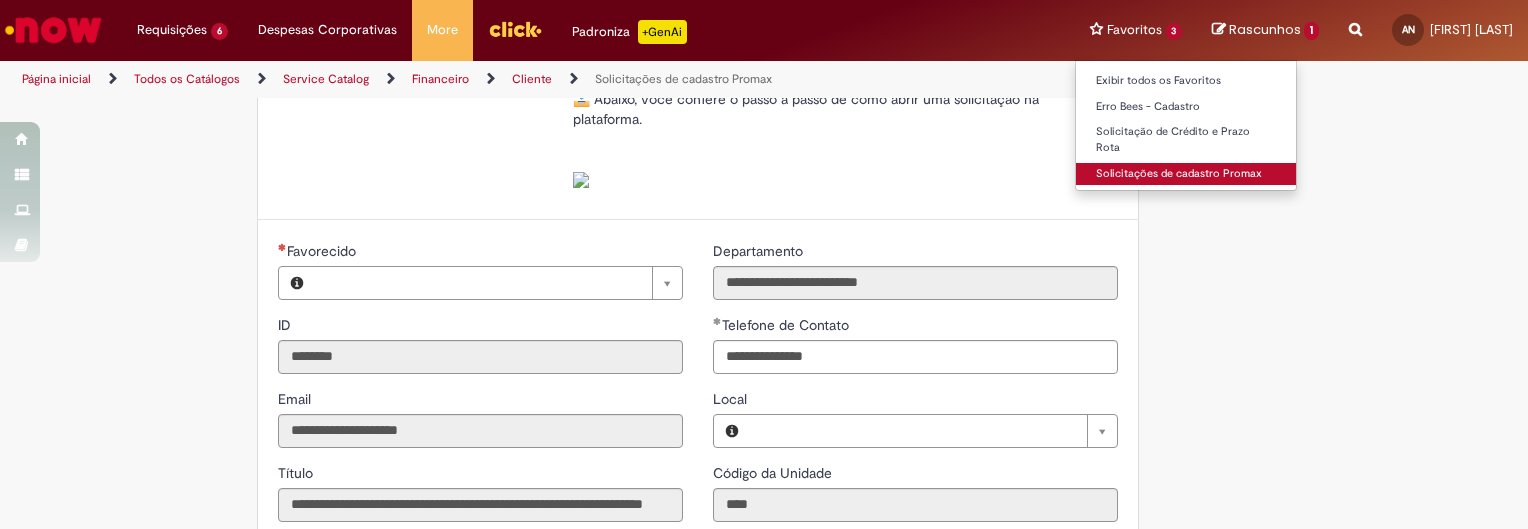 type on "**********" 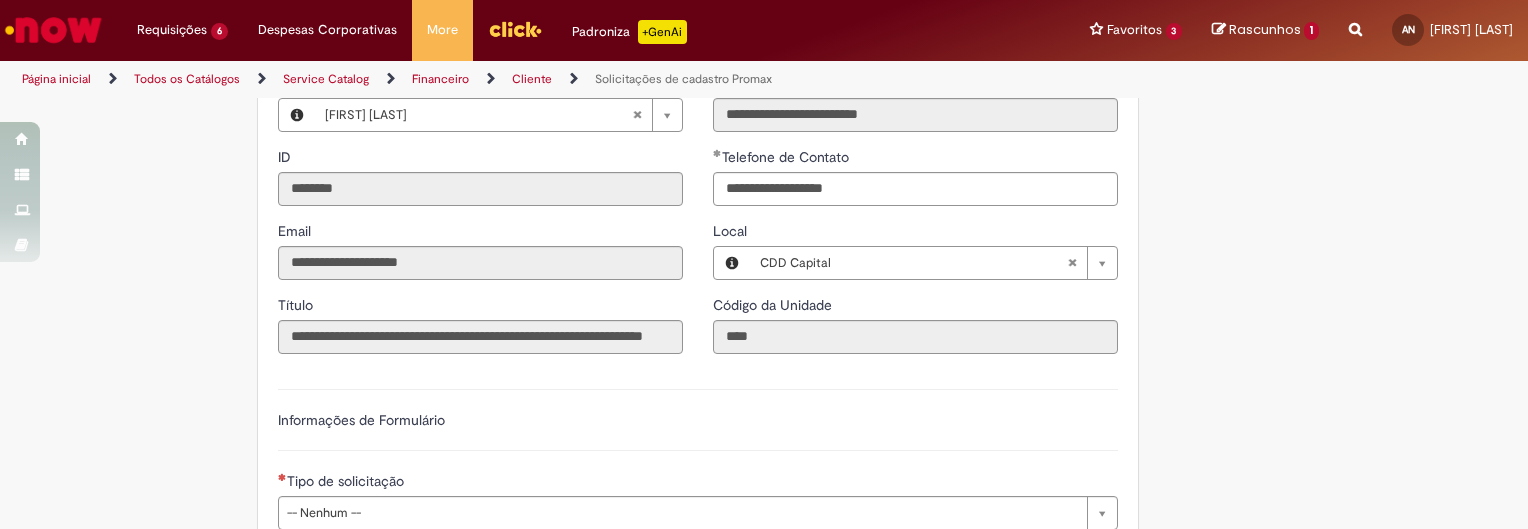 scroll, scrollTop: 830, scrollLeft: 0, axis: vertical 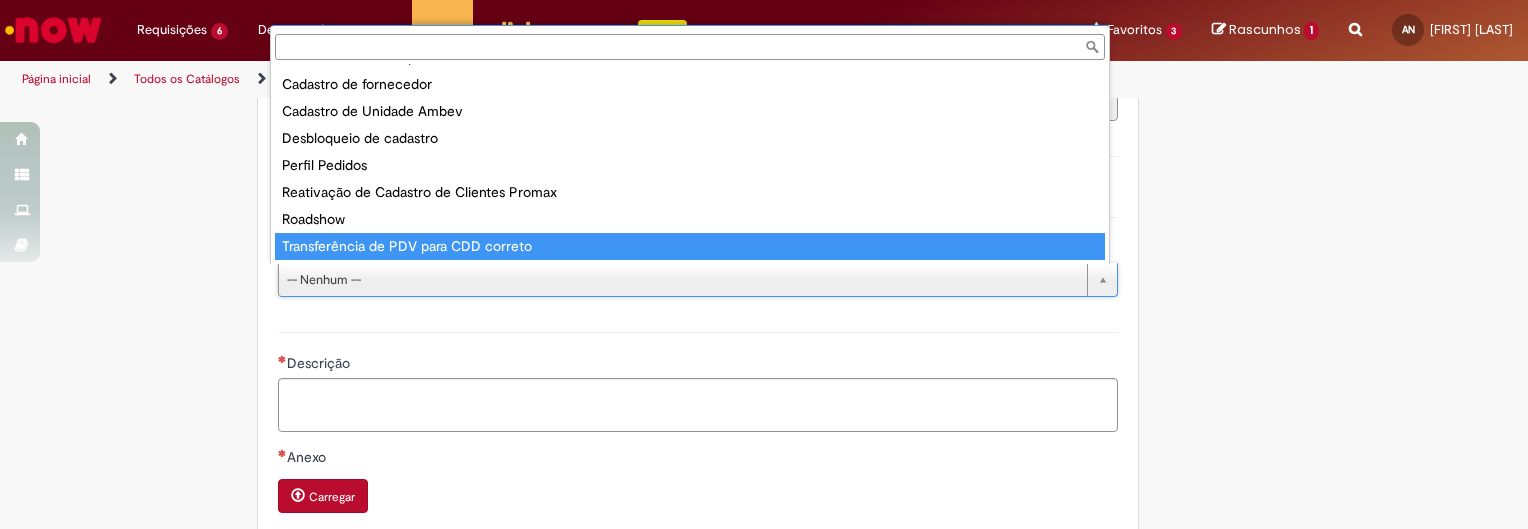 type on "**********" 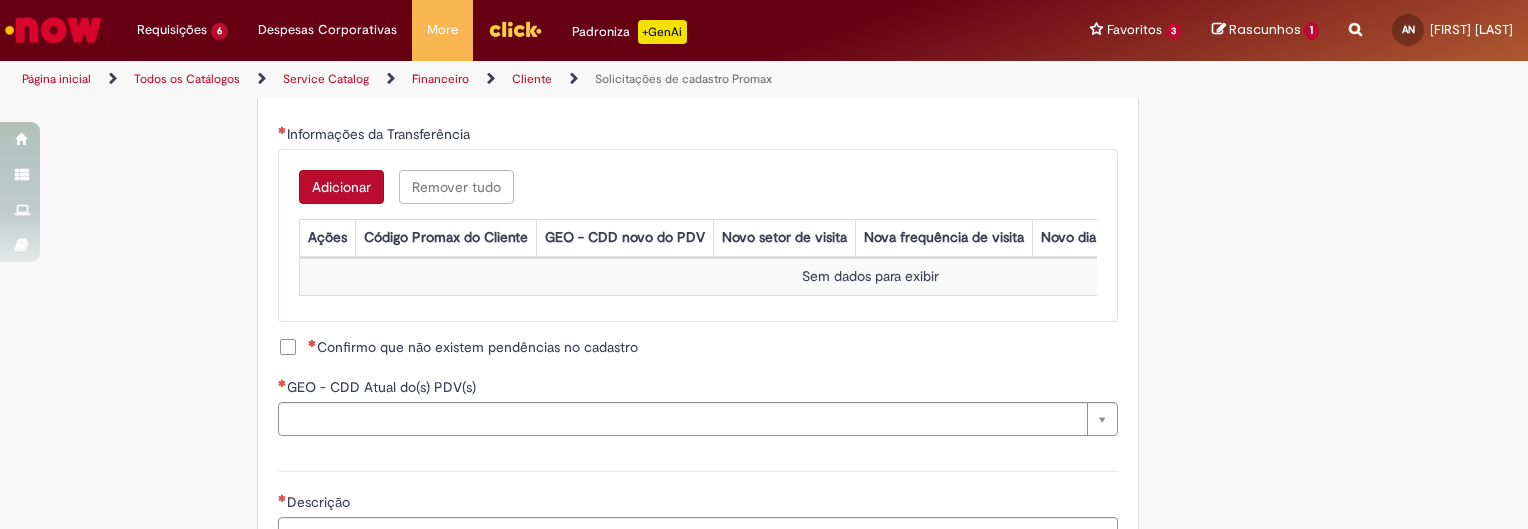 scroll, scrollTop: 1210, scrollLeft: 0, axis: vertical 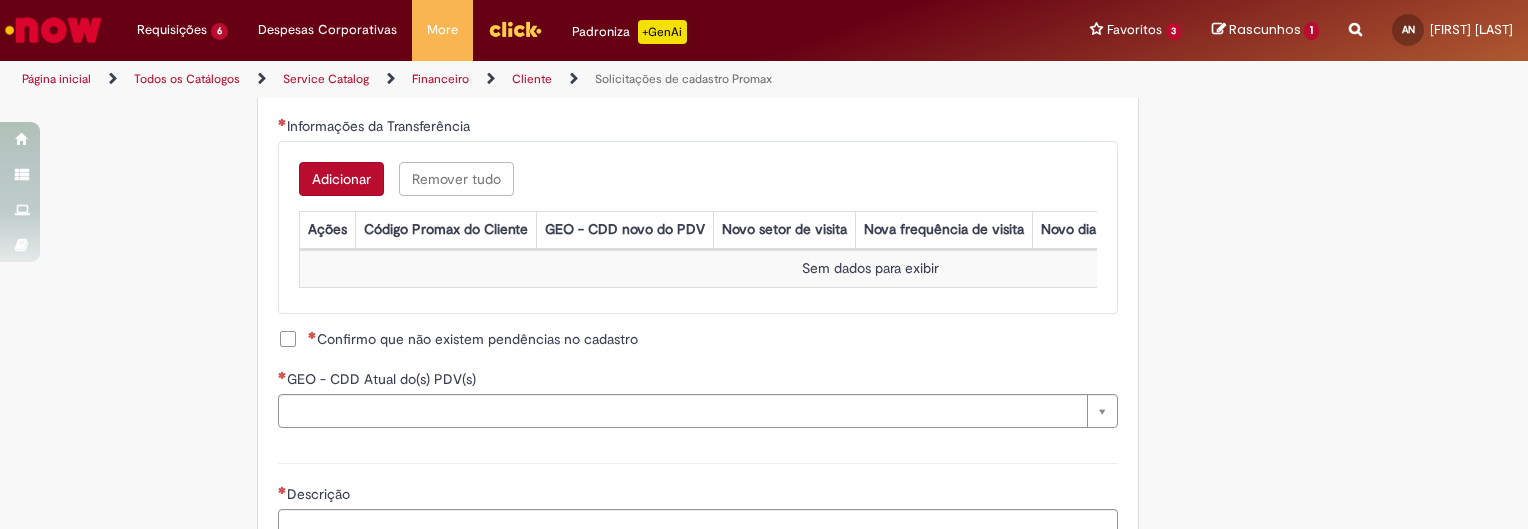 click on "Adicionar" at bounding box center (341, 179) 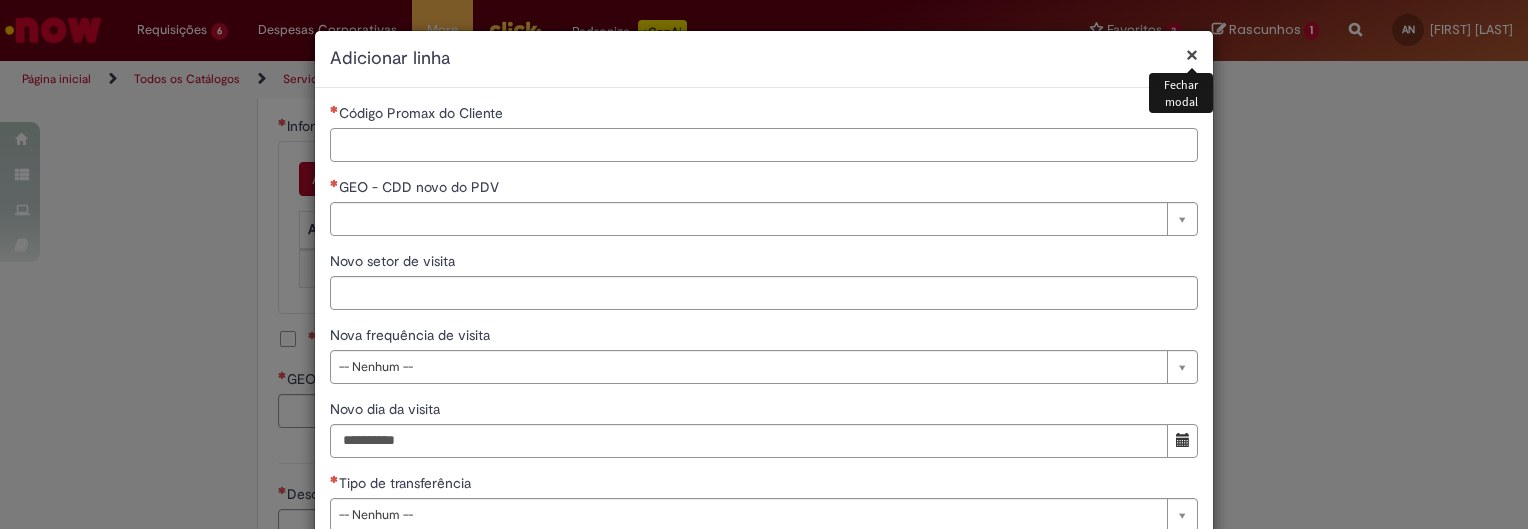 click on "Código Promax do Cliente" at bounding box center (764, 145) 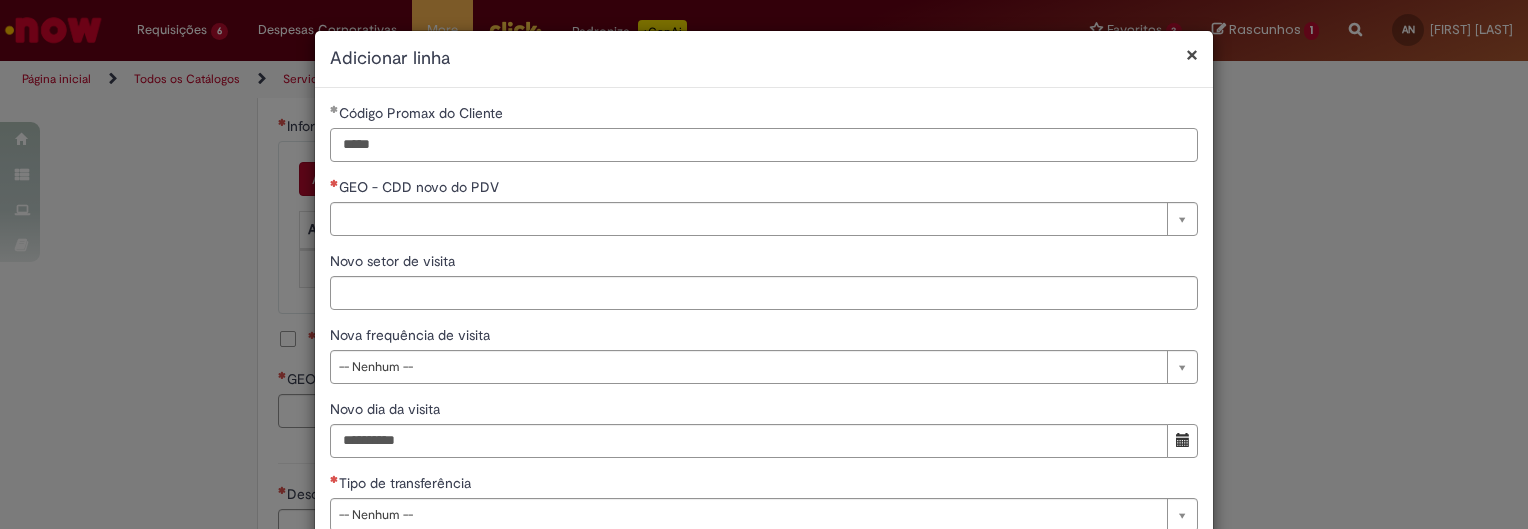 type on "*****" 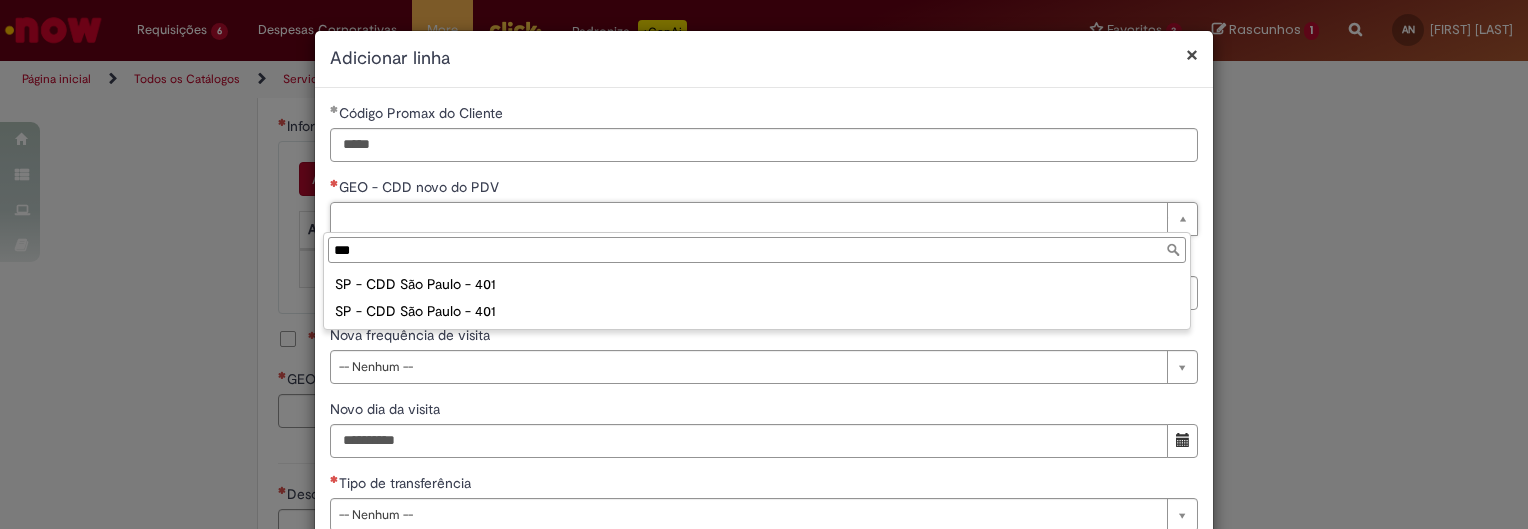type on "***" 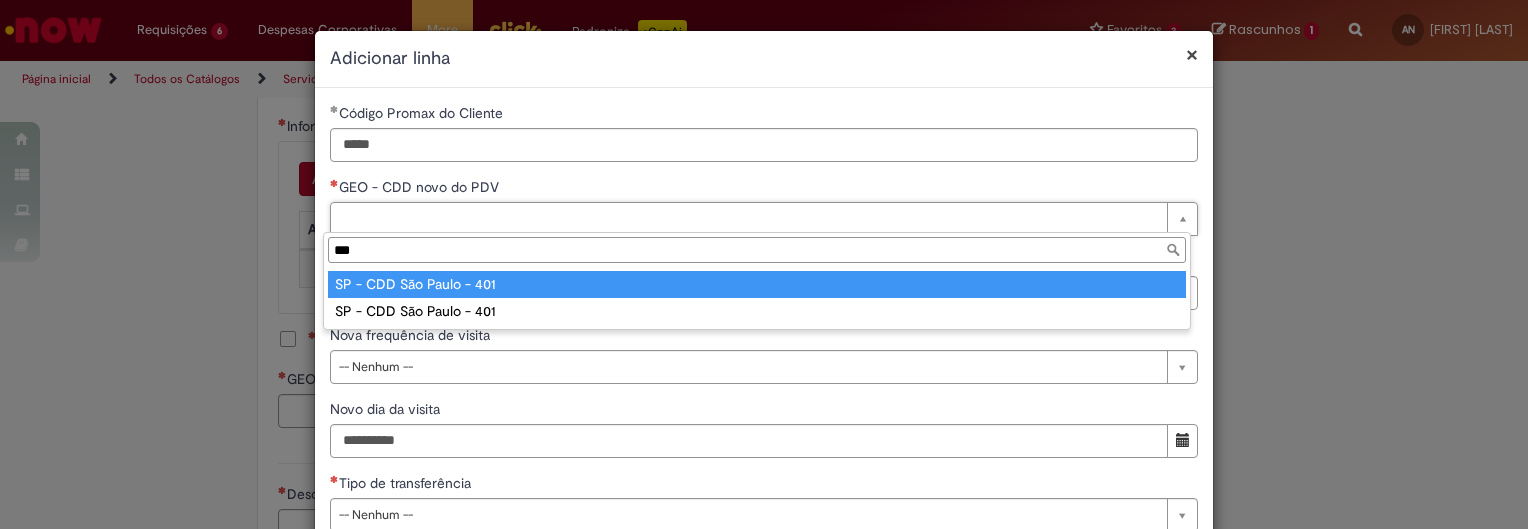 type on "**********" 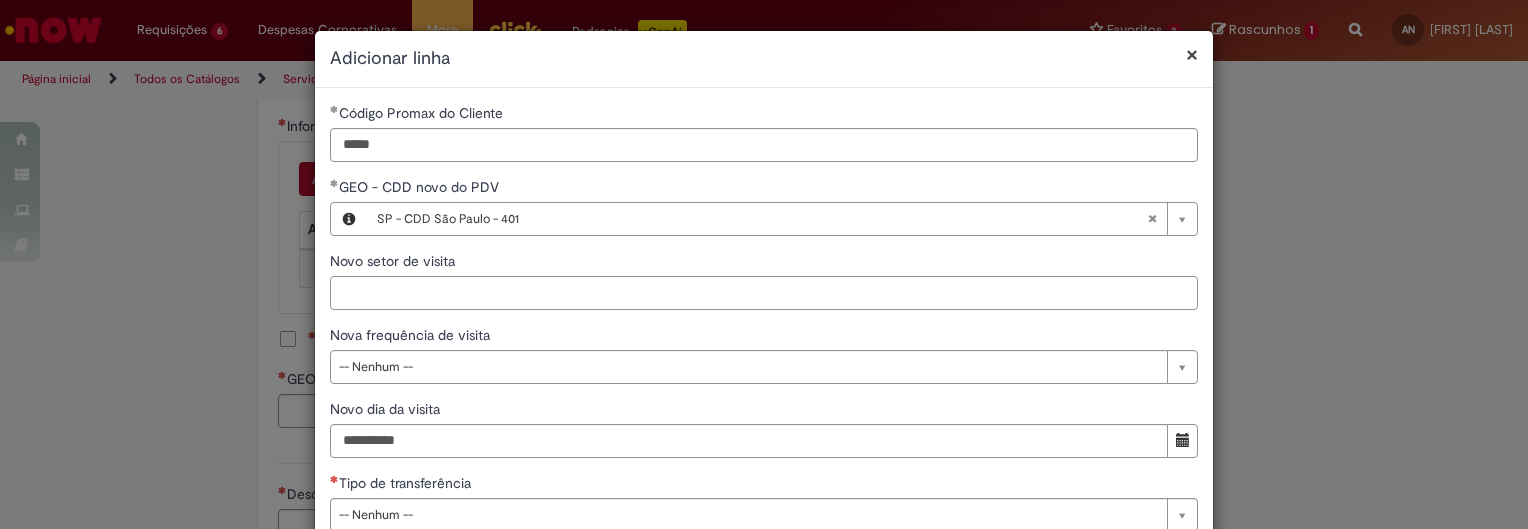 click on "Novo setor de visita" at bounding box center (764, 293) 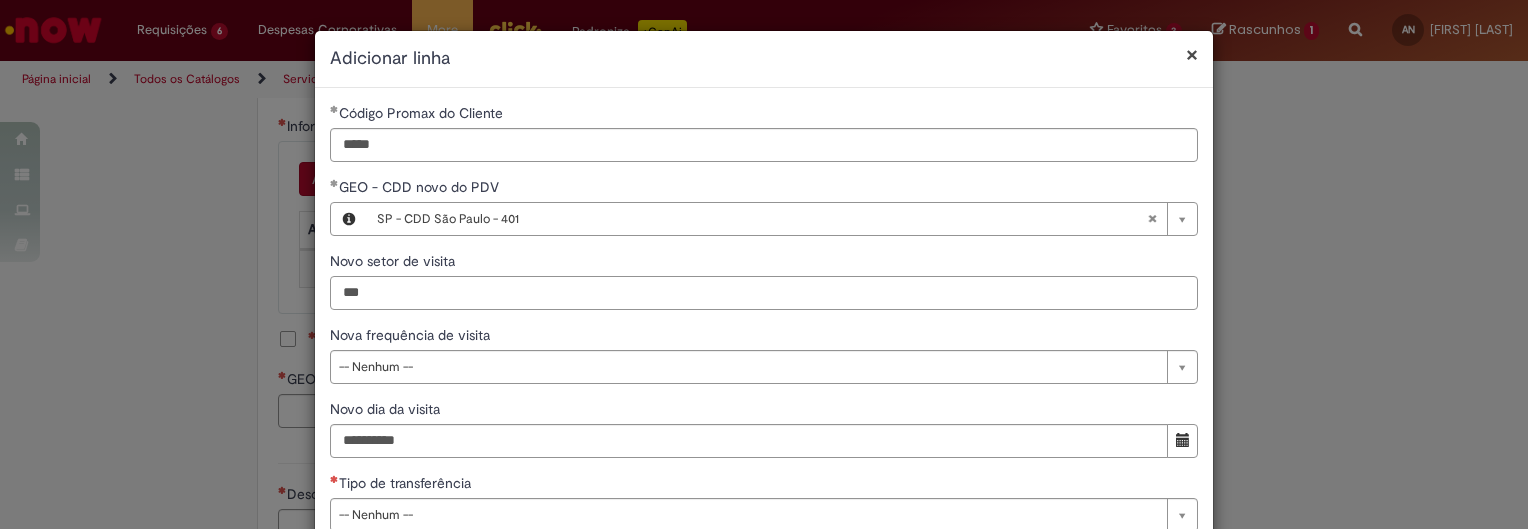 type on "***" 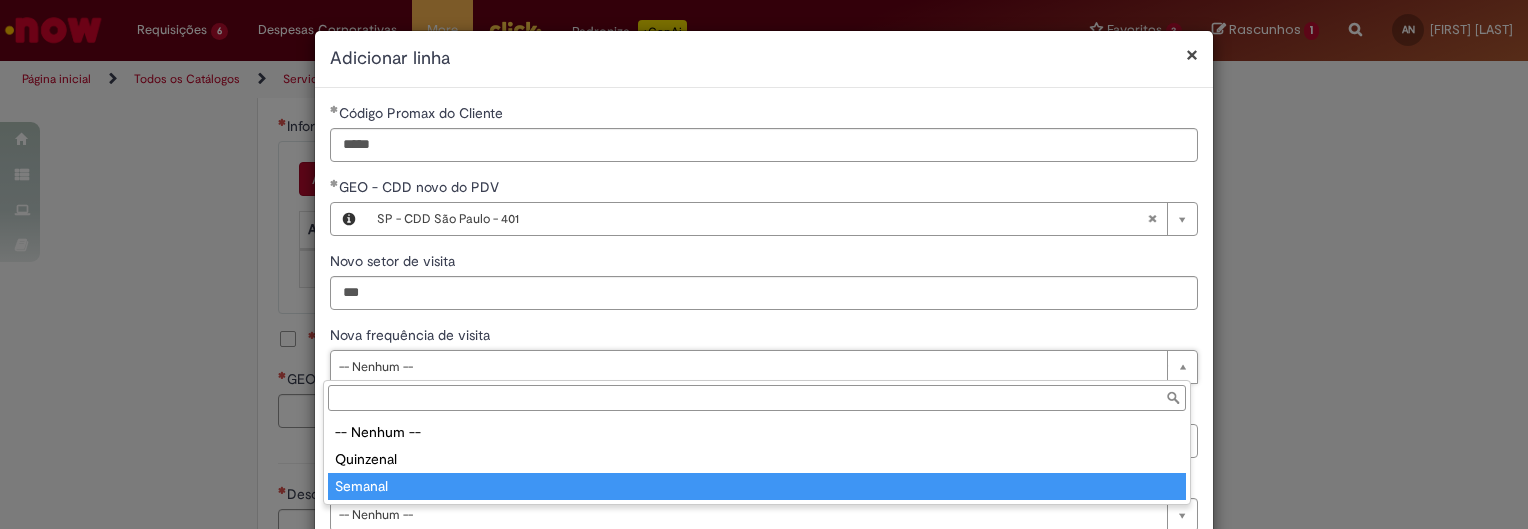 type on "*******" 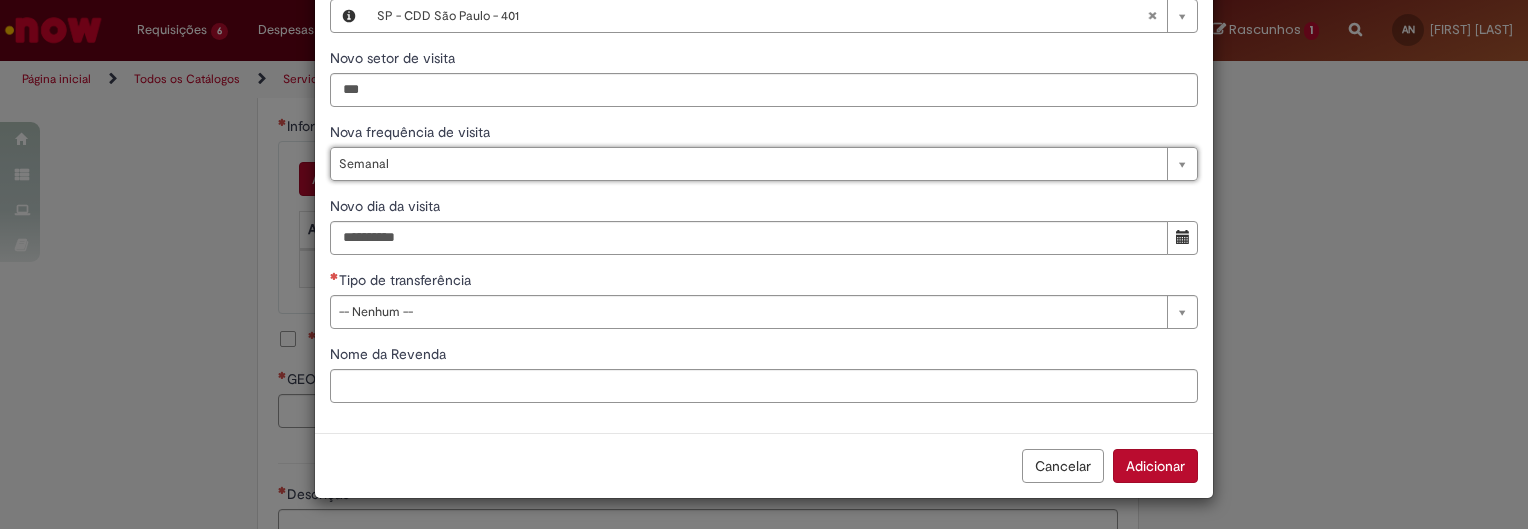 scroll, scrollTop: 202, scrollLeft: 0, axis: vertical 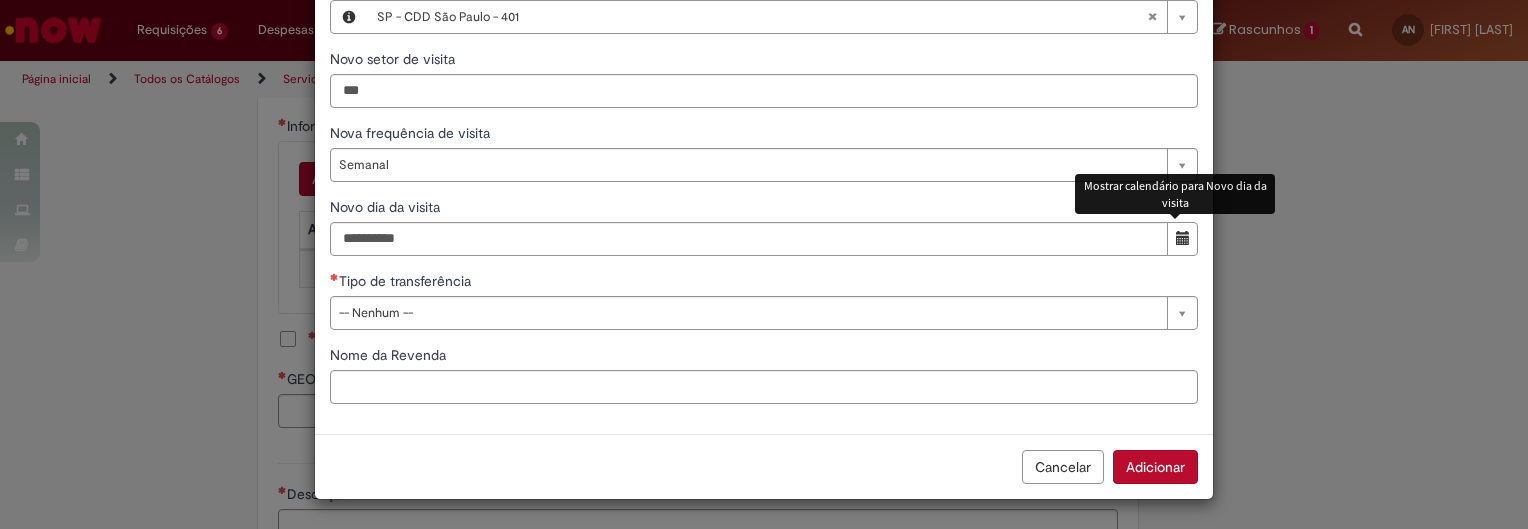 click at bounding box center [1183, 238] 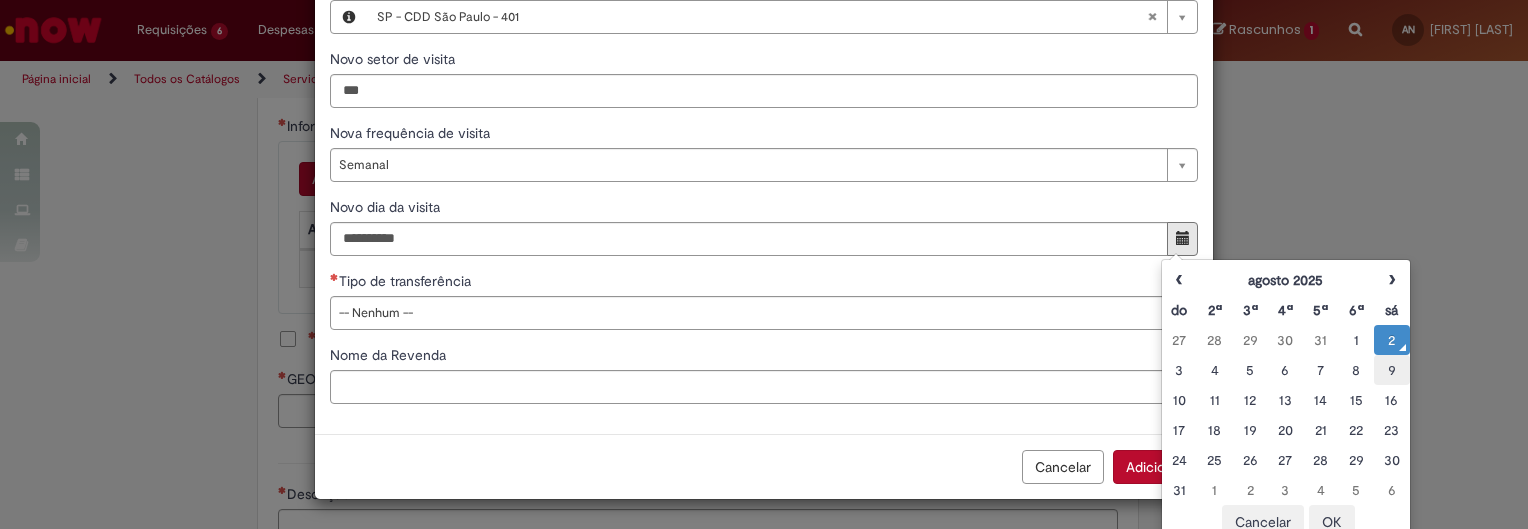 click on "9" at bounding box center [1391, 370] 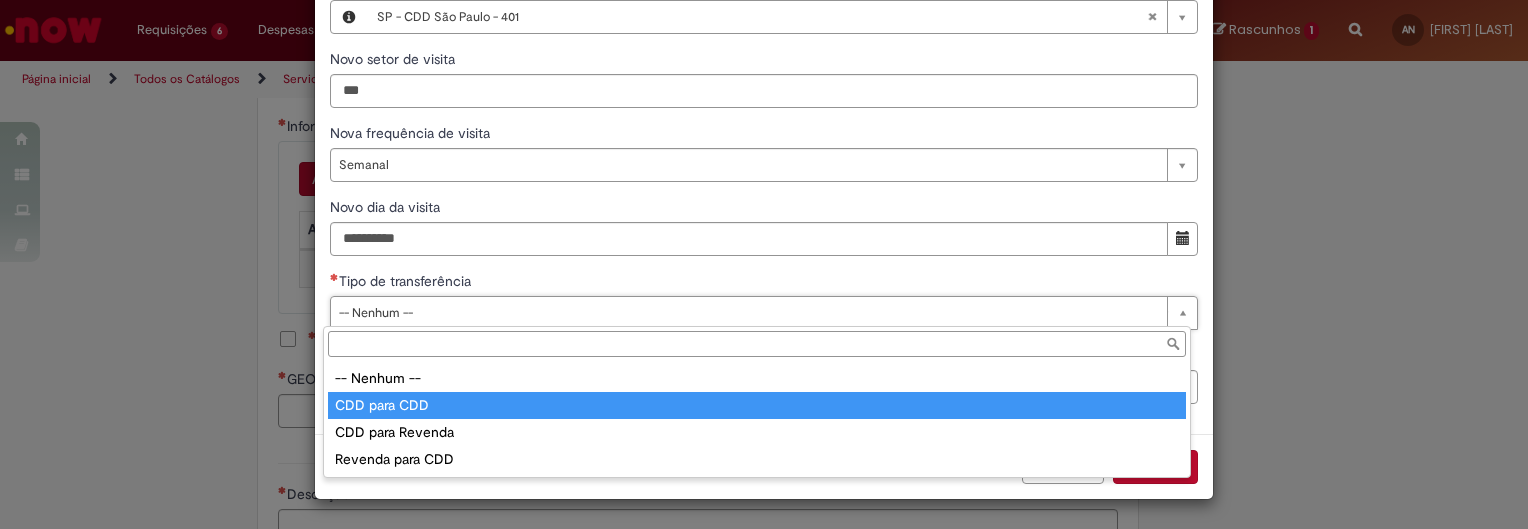 type on "**********" 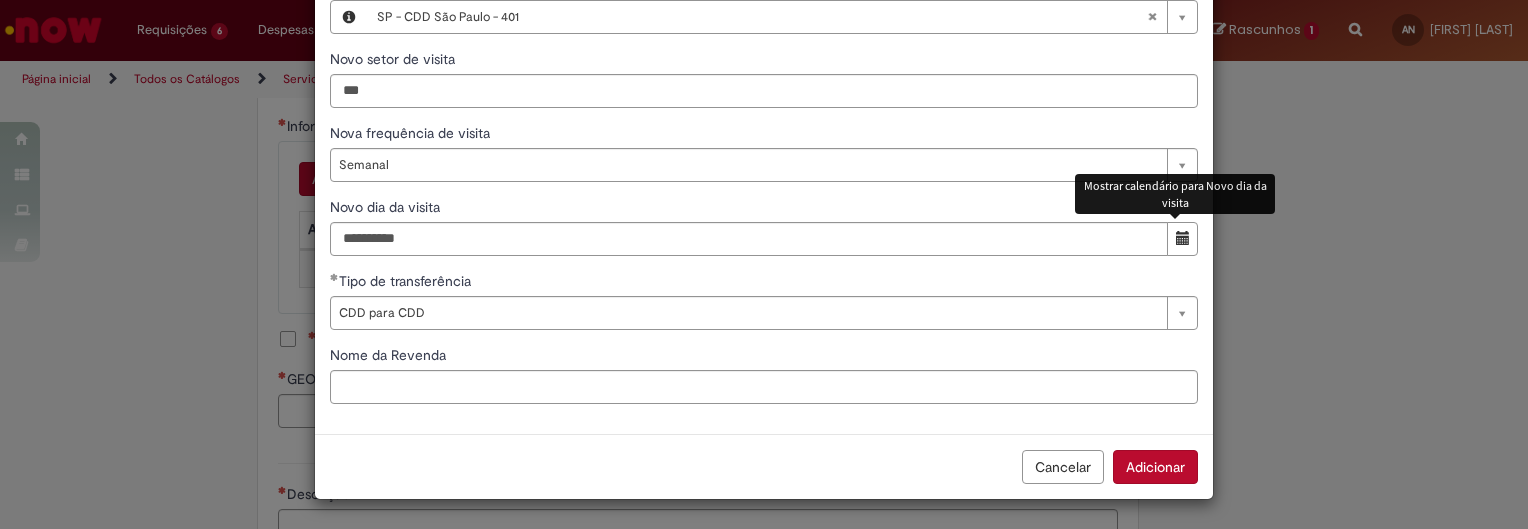 click at bounding box center (1182, 239) 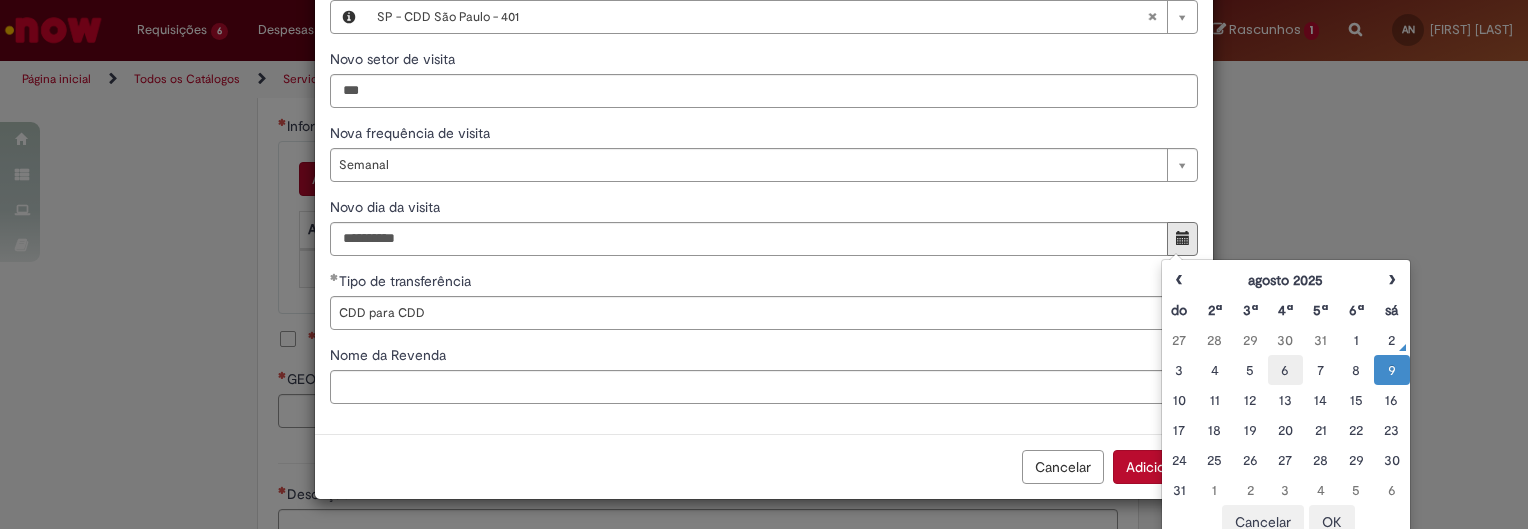 click on "6" at bounding box center (1285, 370) 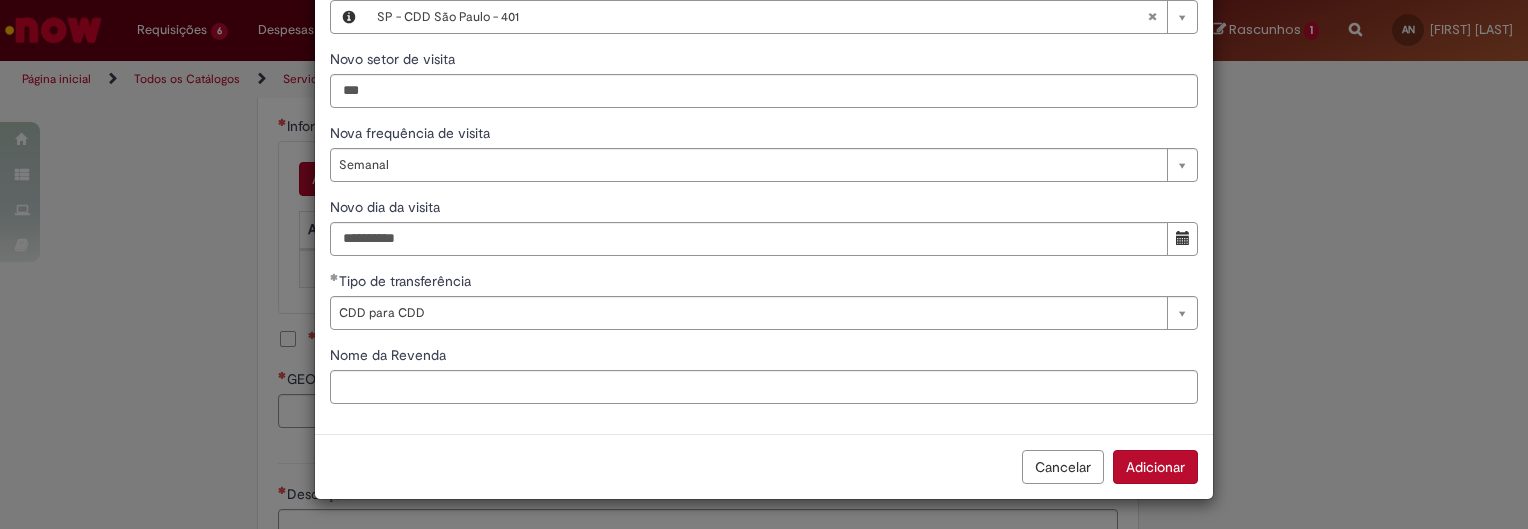 click on "Adicionar" at bounding box center (1155, 467) 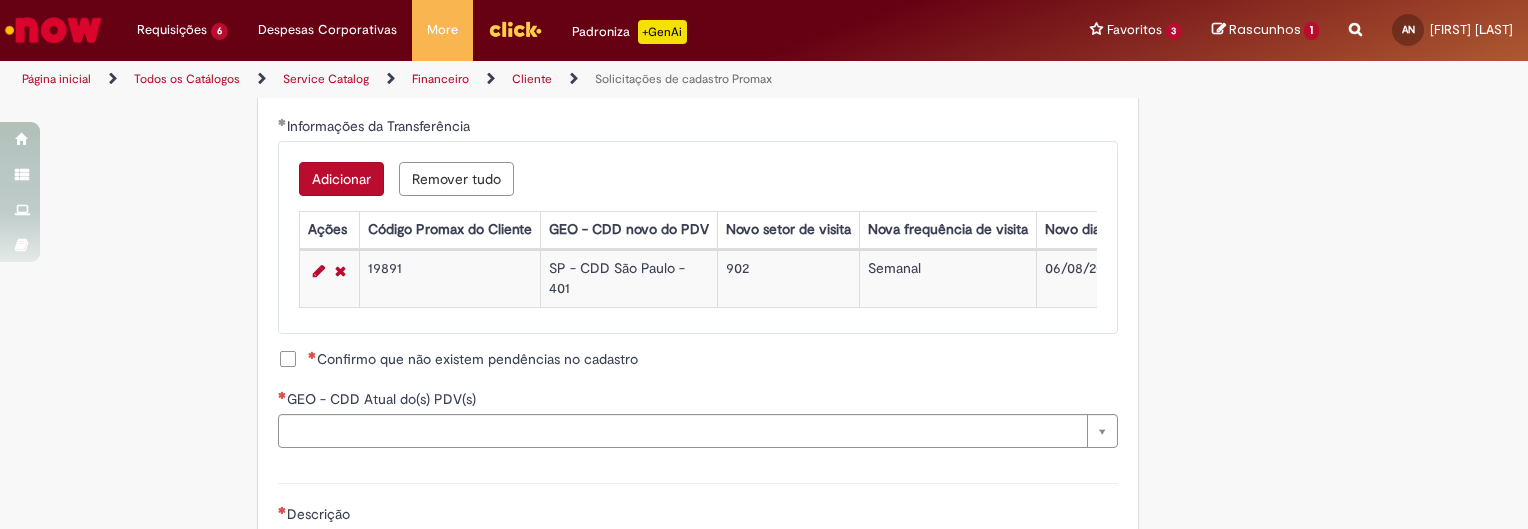 drag, startPoint x: 246, startPoint y: 372, endPoint x: 276, endPoint y: 380, distance: 31.04835 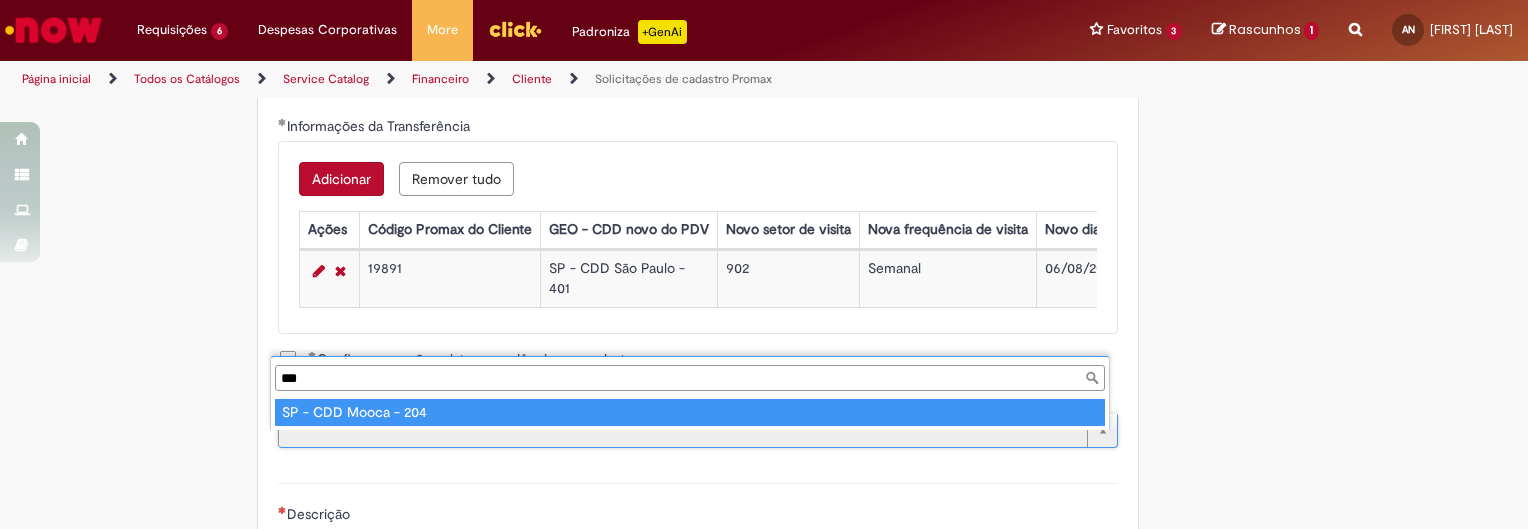 type on "***" 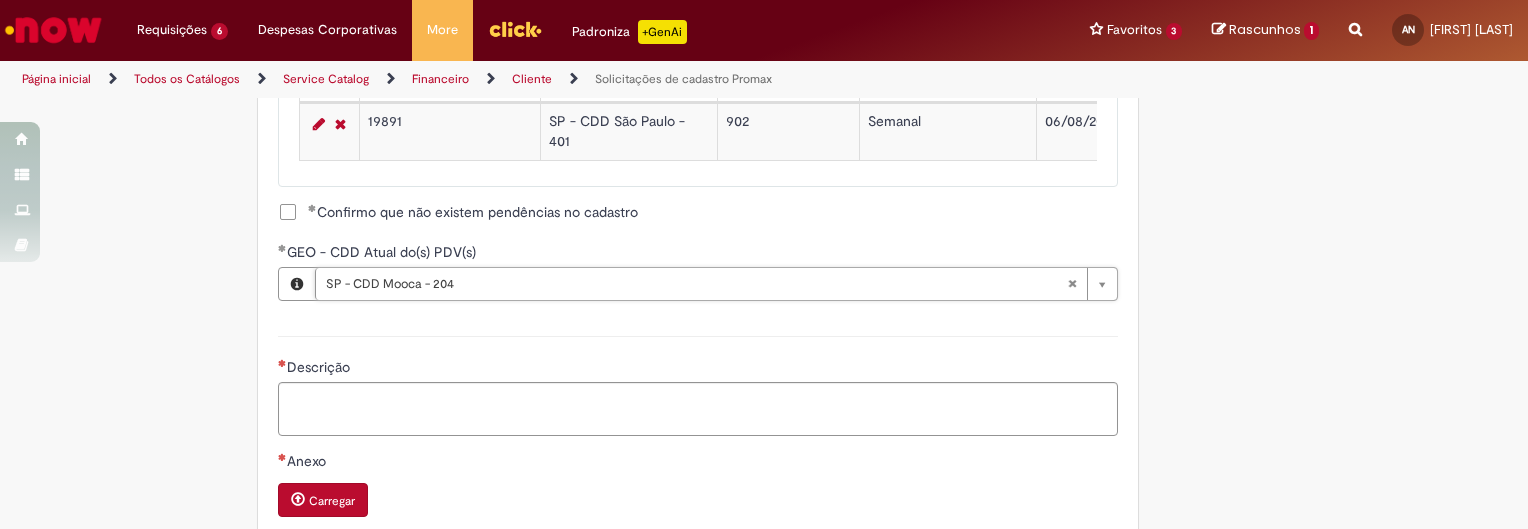 scroll, scrollTop: 1360, scrollLeft: 0, axis: vertical 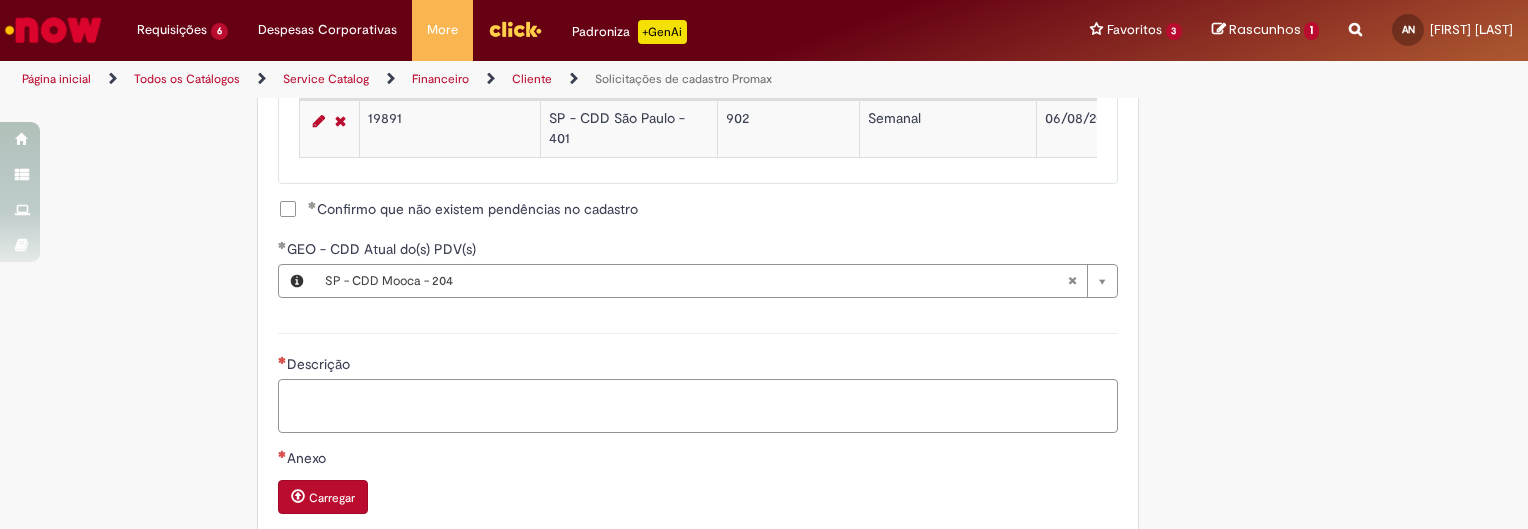 click on "Descrição" at bounding box center (698, 406) 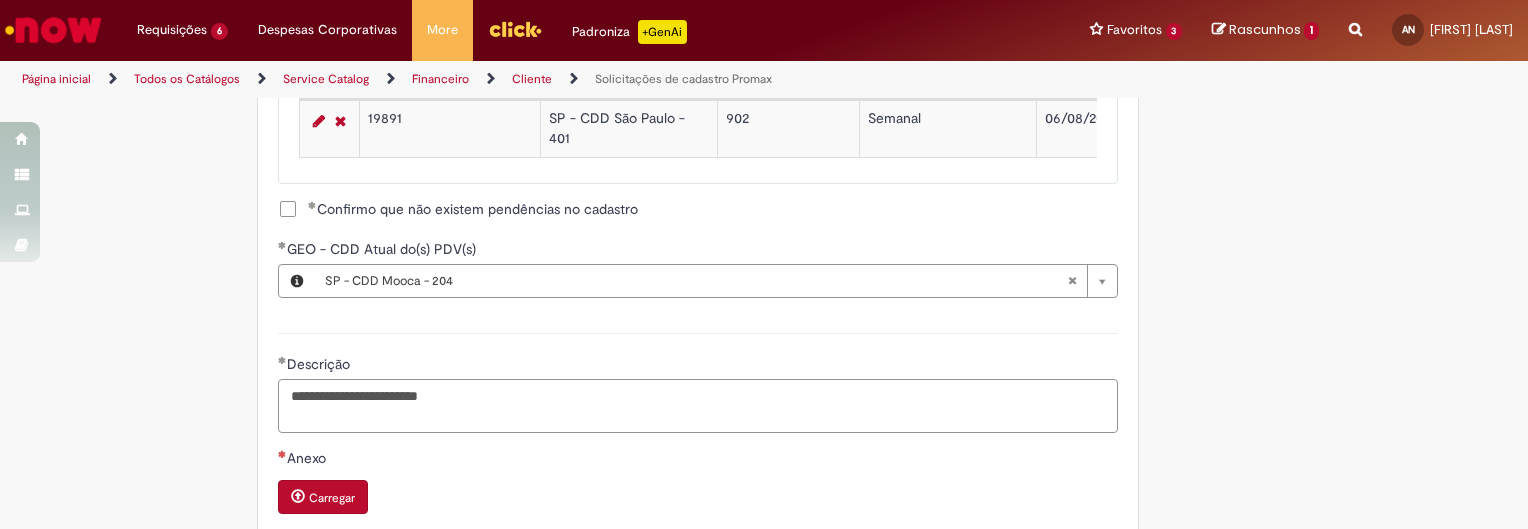 scroll, scrollTop: 1465, scrollLeft: 0, axis: vertical 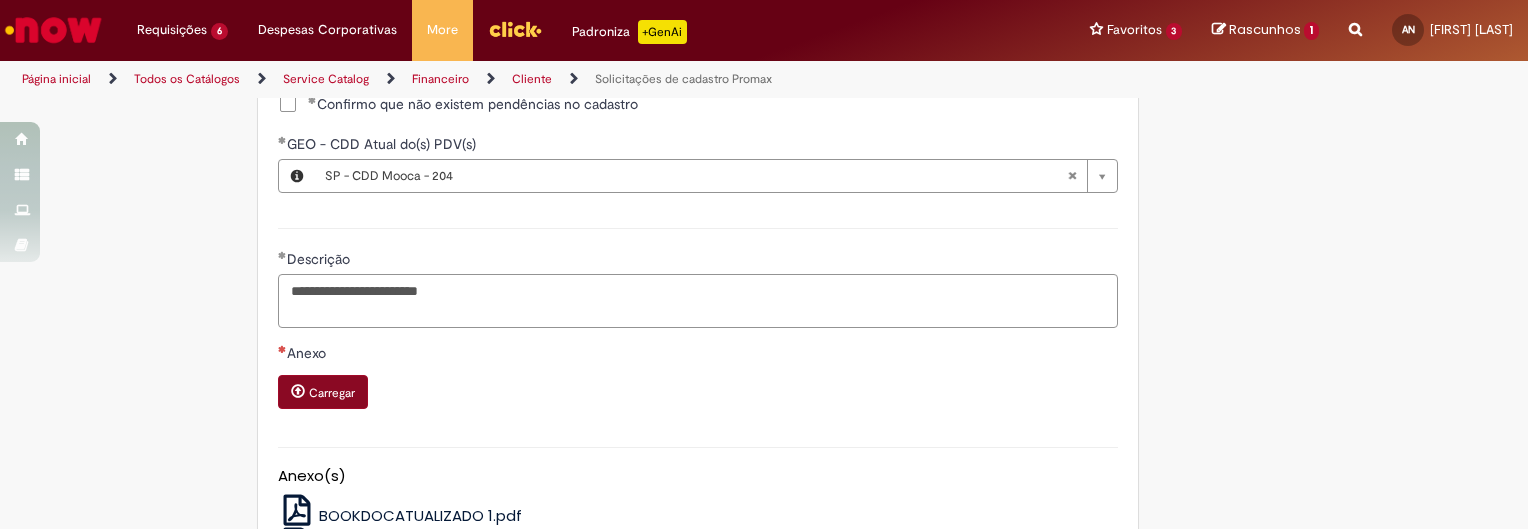 type on "**********" 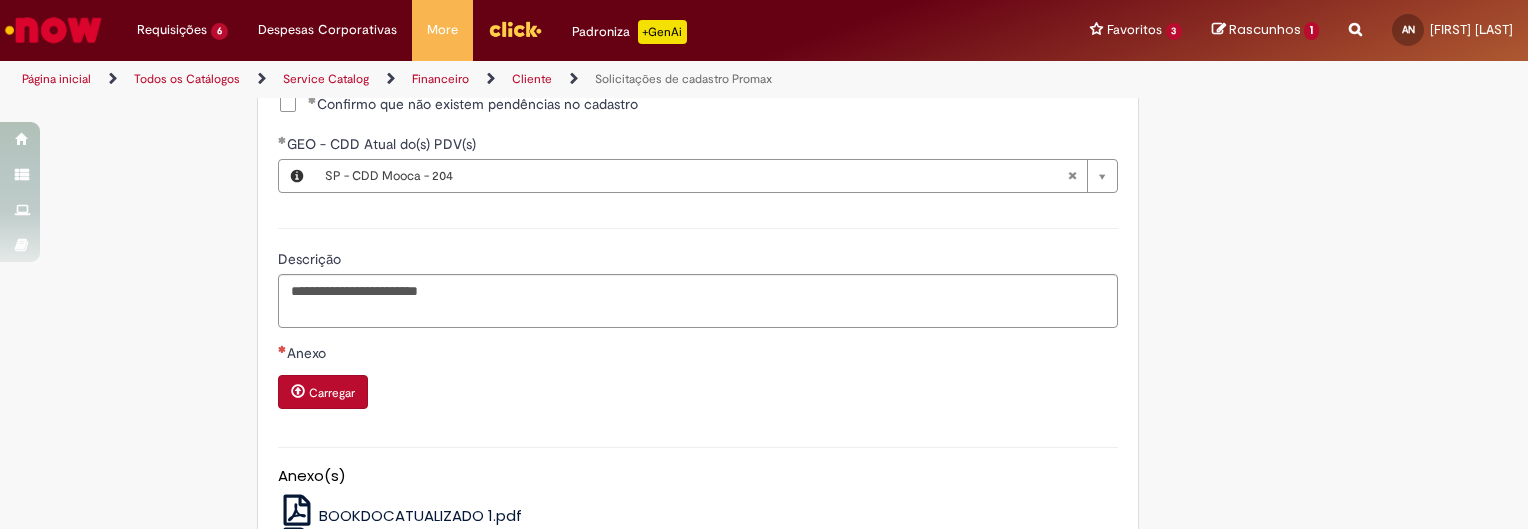 click on "Carregar" at bounding box center [323, 392] 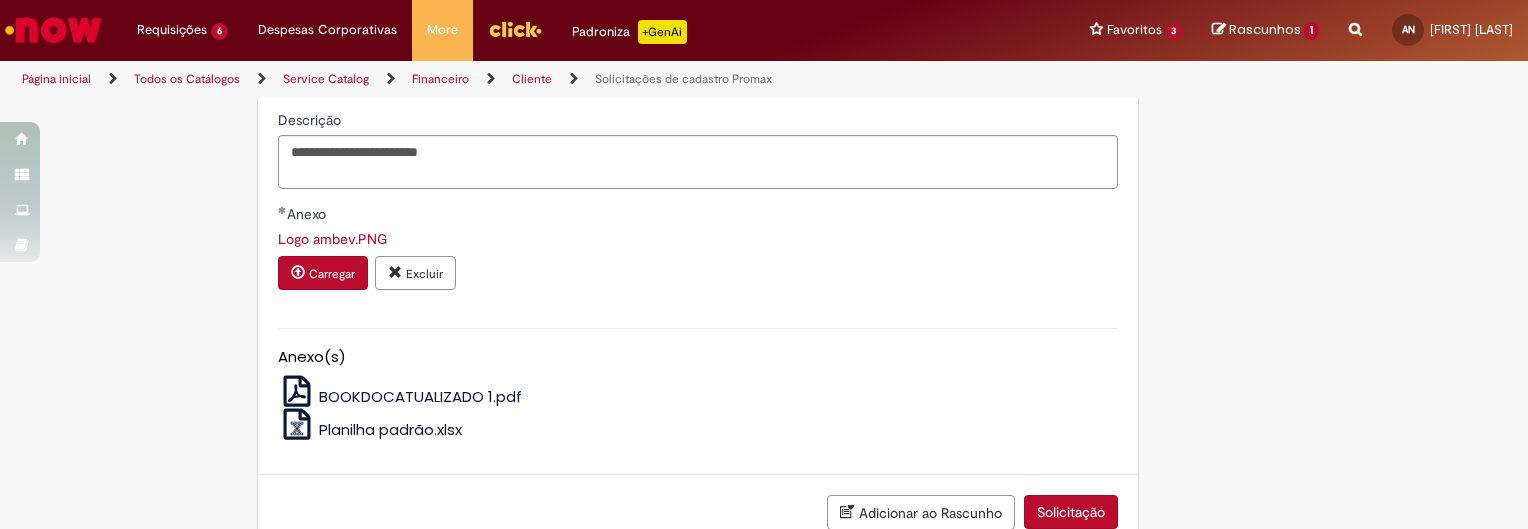 scroll, scrollTop: 1664, scrollLeft: 0, axis: vertical 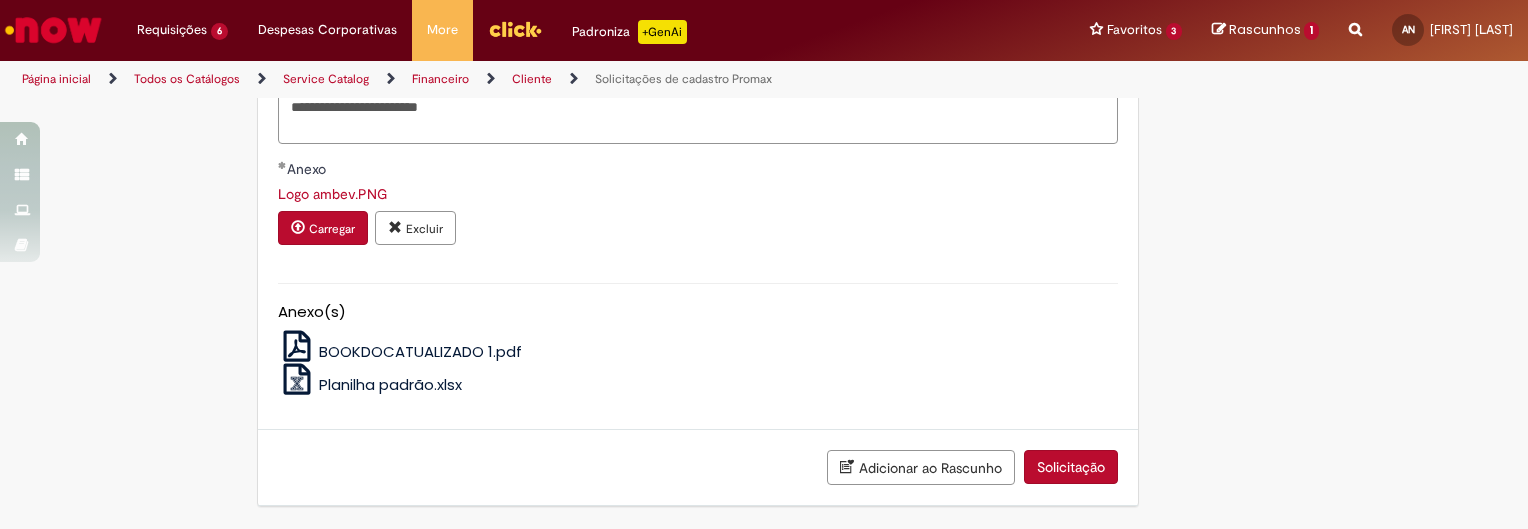 click on "Solicitação" at bounding box center (1071, 467) 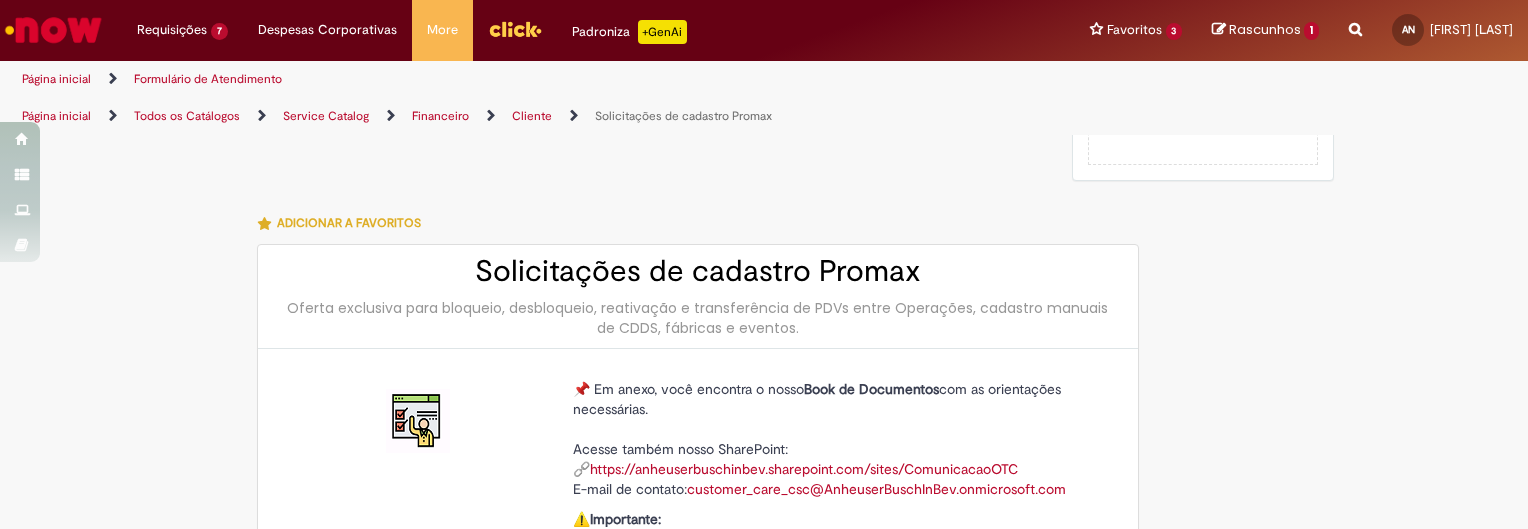 scroll, scrollTop: 0, scrollLeft: 0, axis: both 